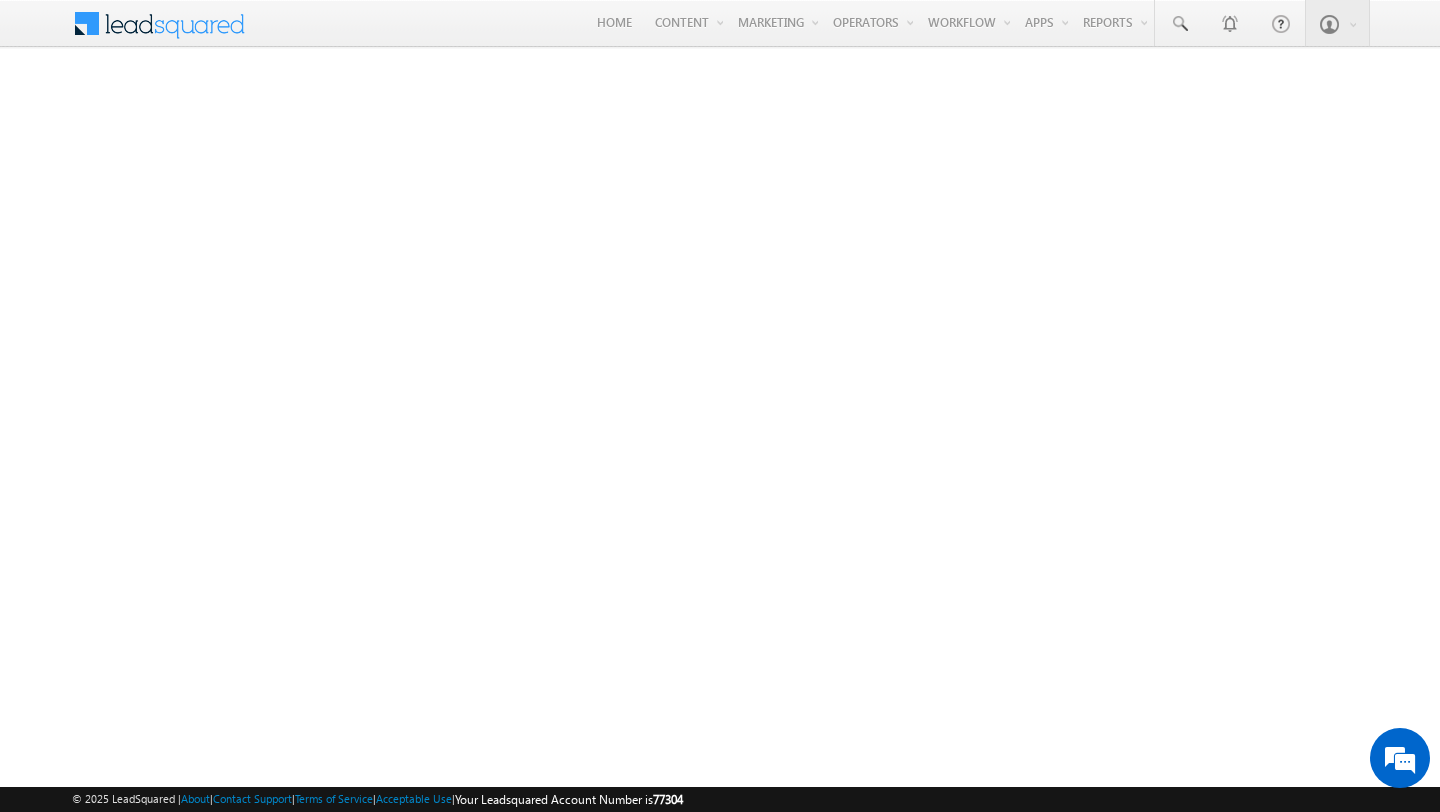 scroll, scrollTop: 0, scrollLeft: 0, axis: both 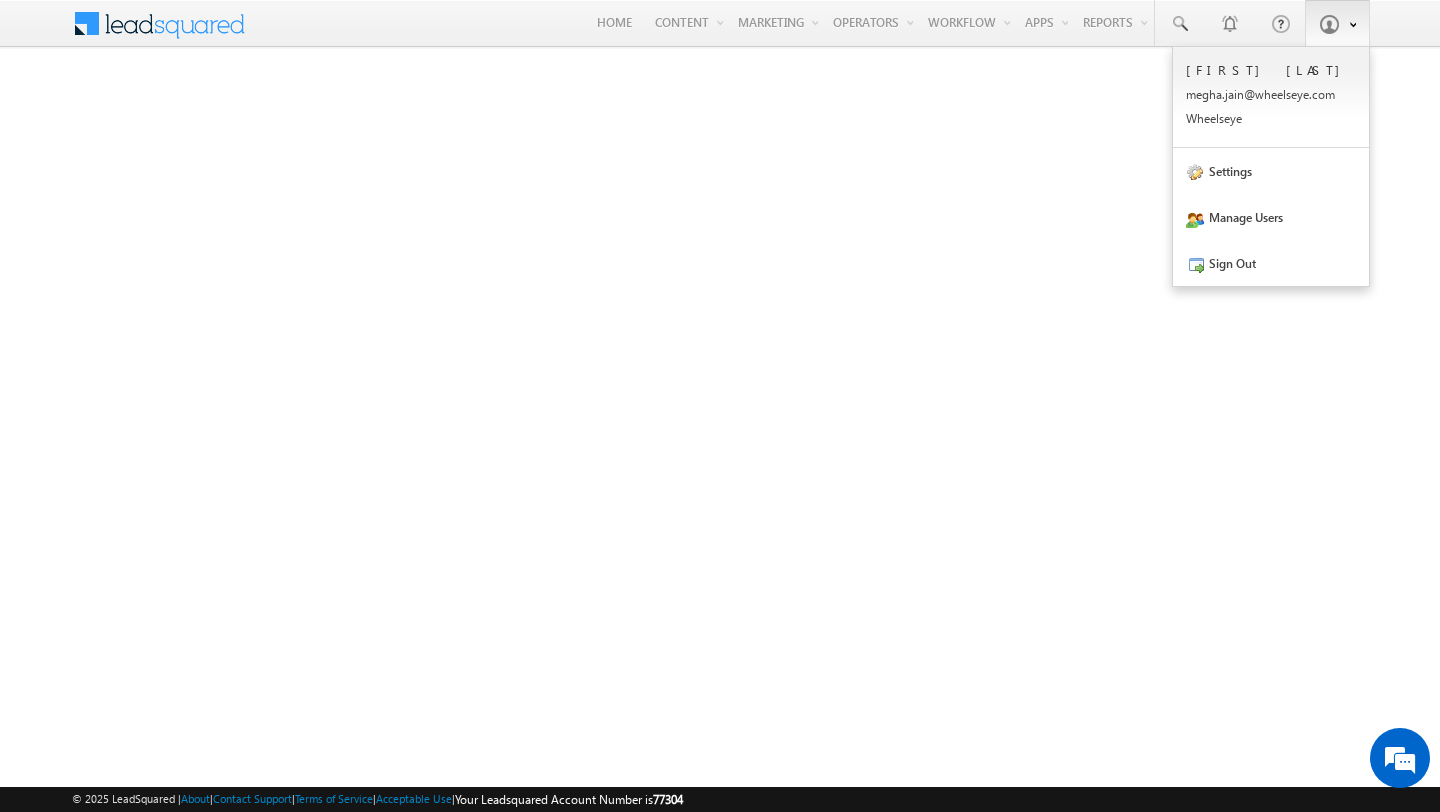 click at bounding box center (1329, 24) 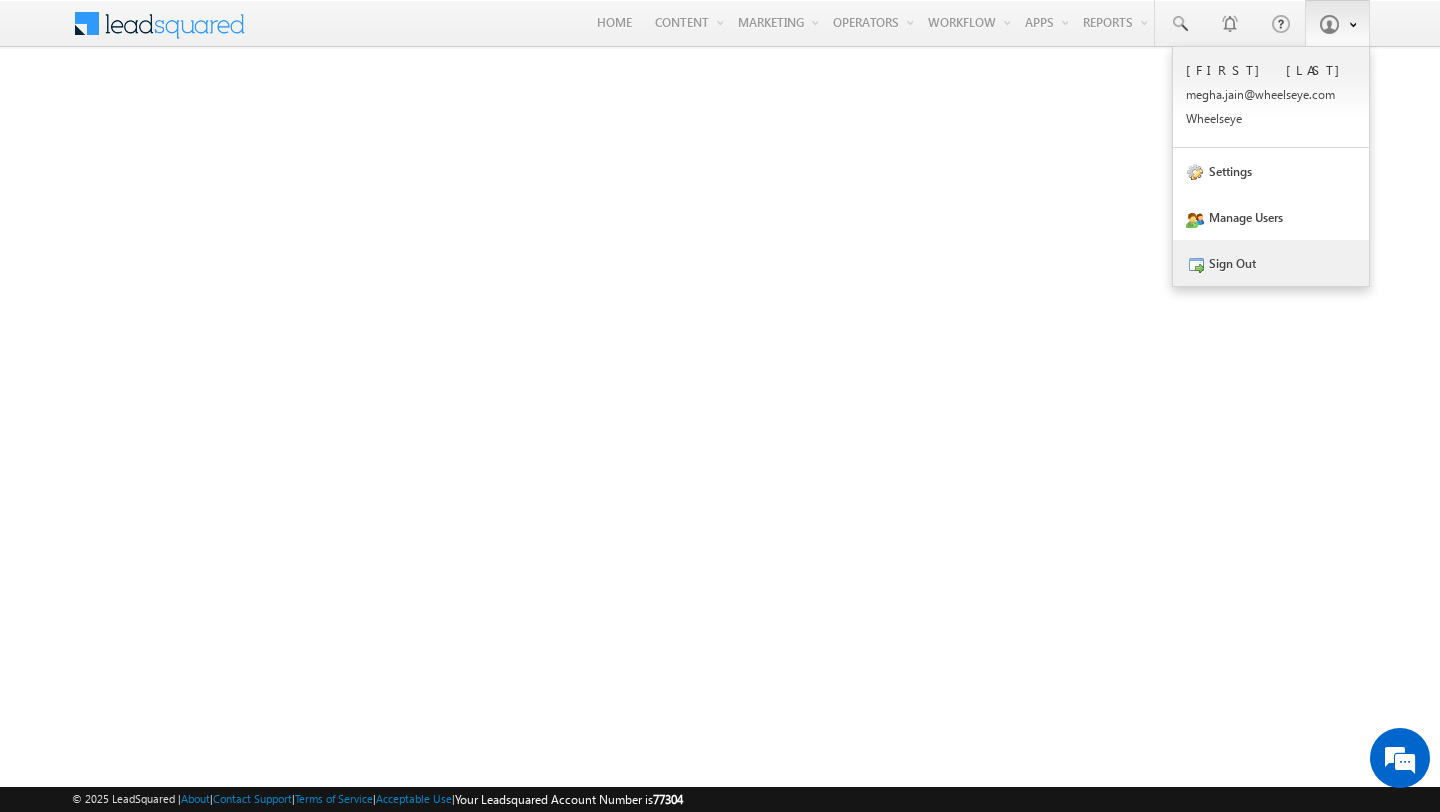 click on "Sign Out" at bounding box center [1271, 263] 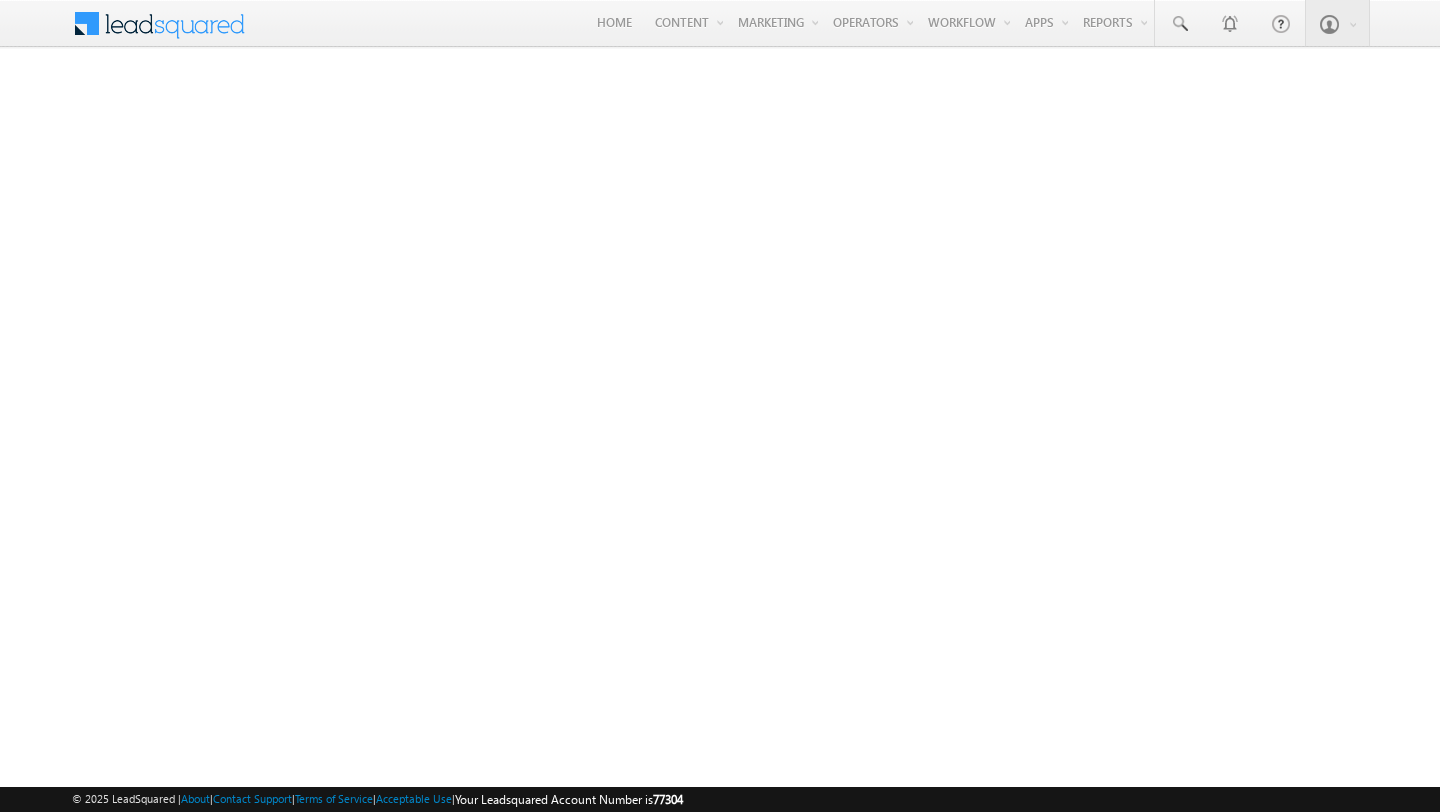 scroll, scrollTop: 0, scrollLeft: 0, axis: both 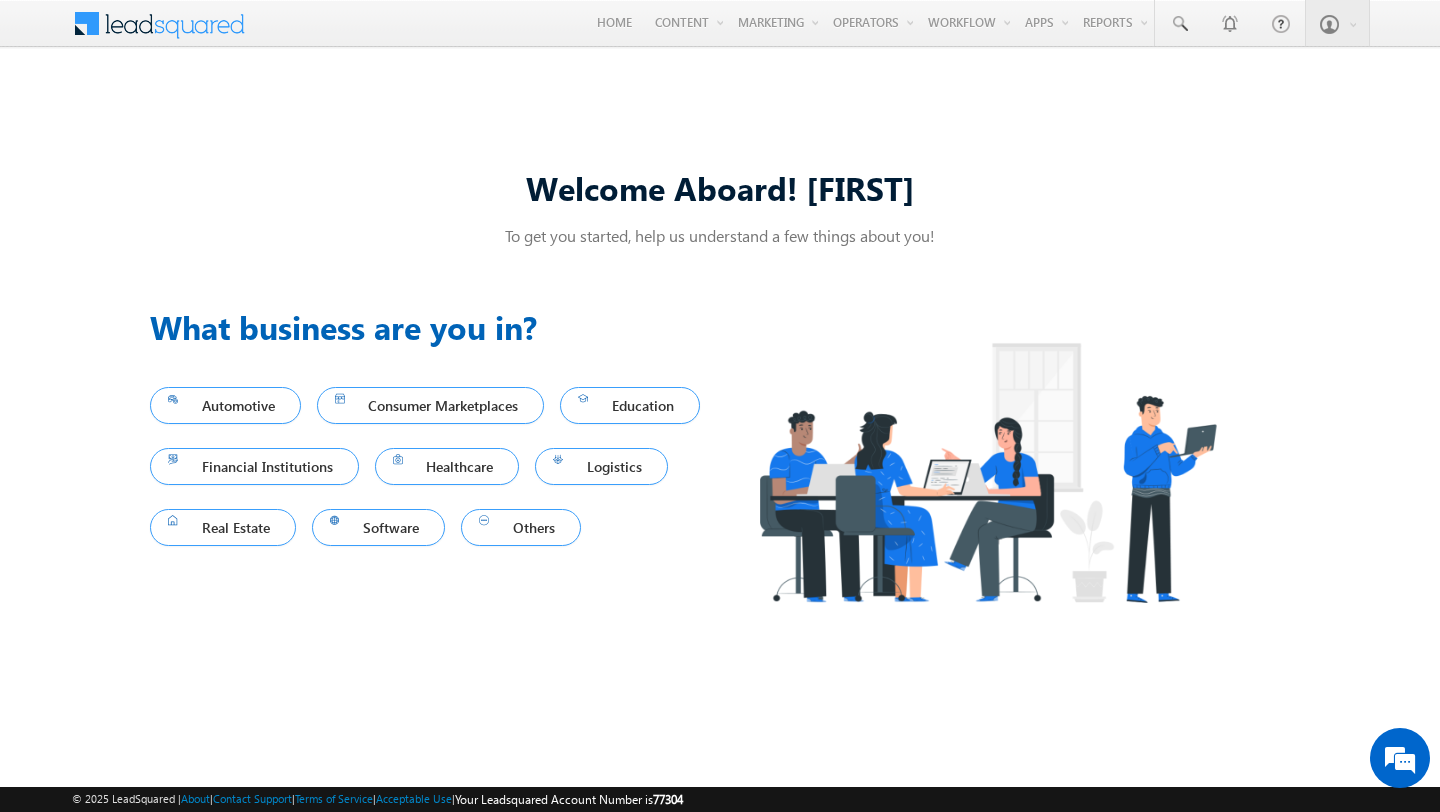 click on "Welcome Aboard!
Megha
To get you started, help us understand a few things about you!
Previous
What business are you in?
Automotive Consumer Marketplaces Education Financial Institutions Healthcare Logistics Real Estate Software Others
Next" at bounding box center [720, 406] 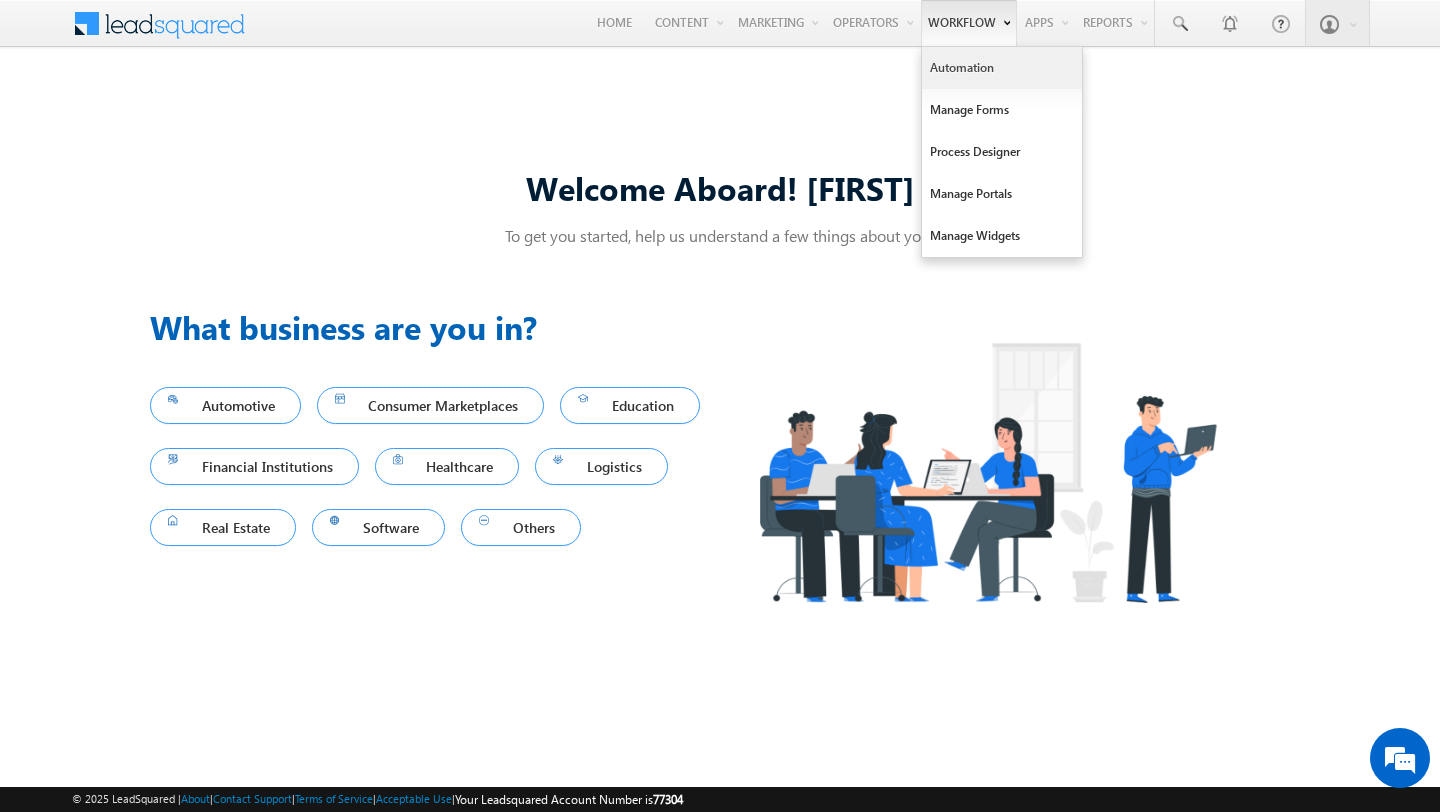 click on "Automation" at bounding box center (1002, 68) 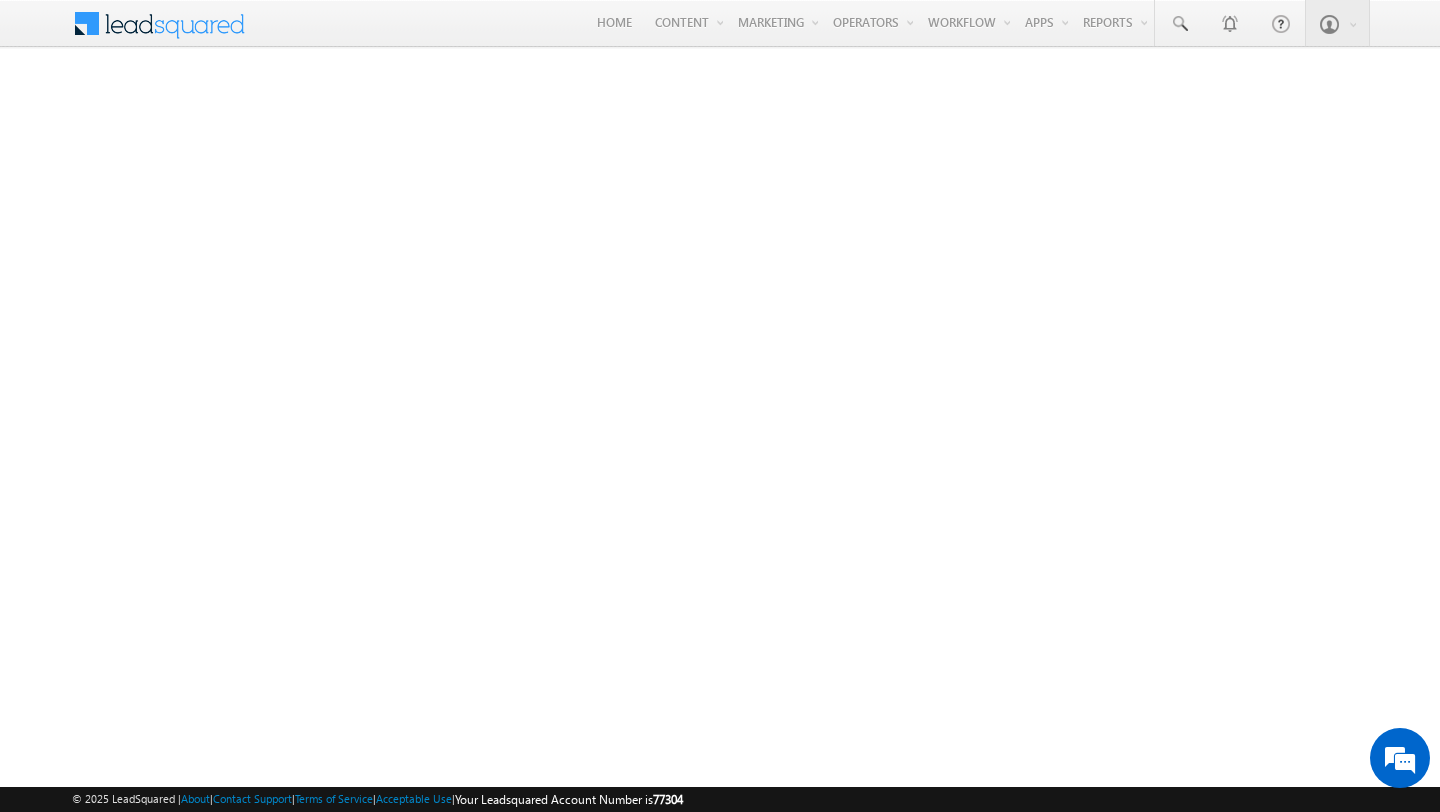 scroll, scrollTop: 0, scrollLeft: 0, axis: both 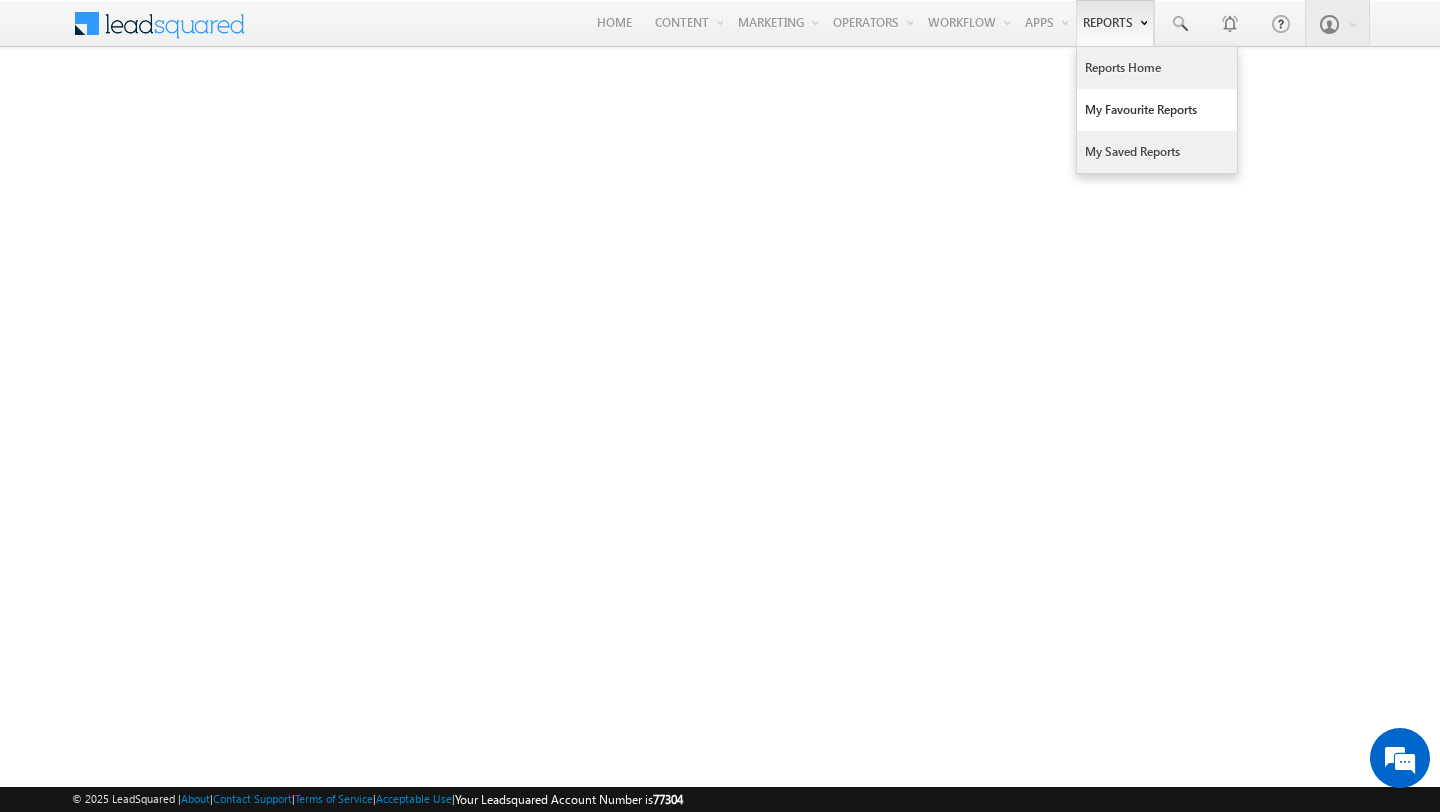 click on "My Saved Reports" at bounding box center [1157, 152] 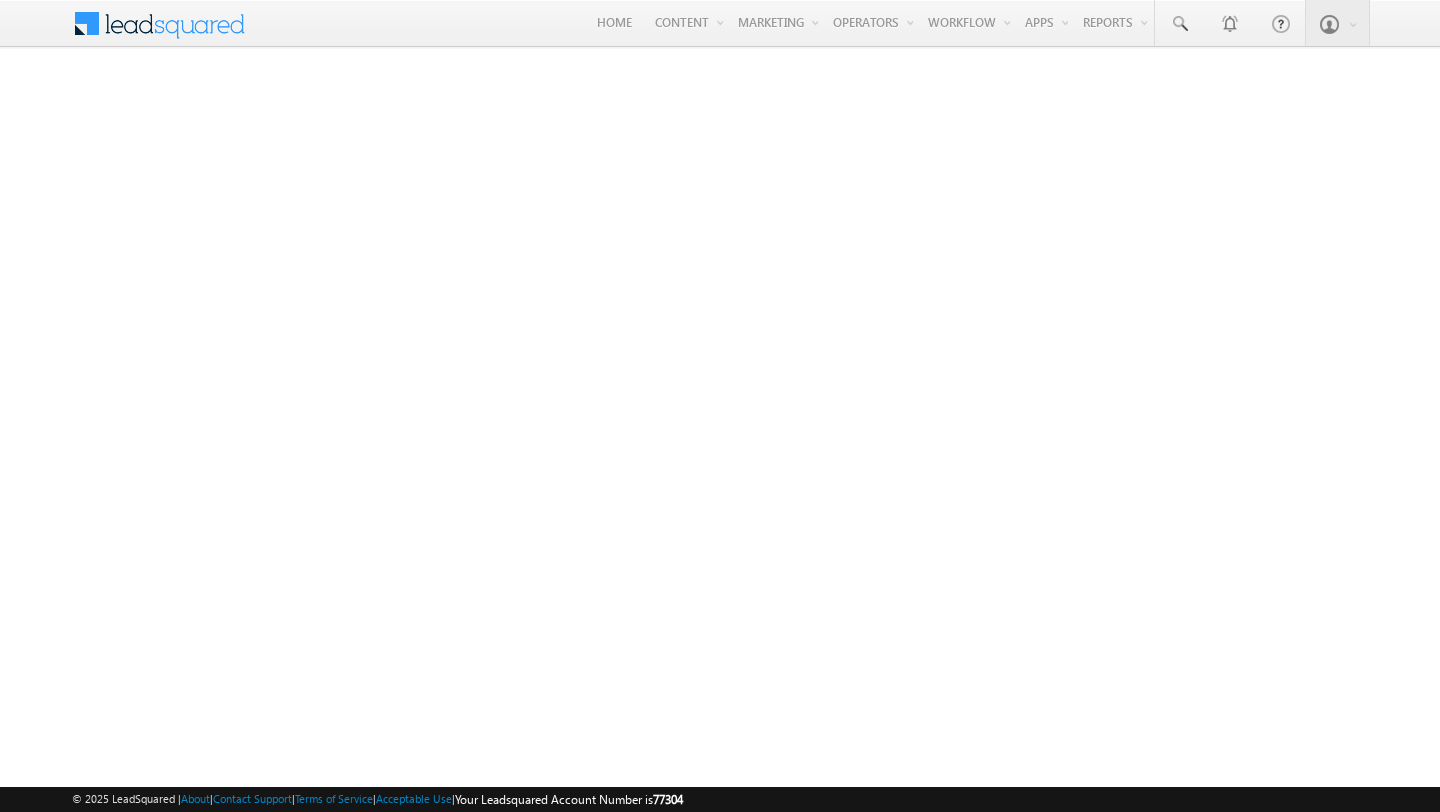 scroll, scrollTop: 0, scrollLeft: 0, axis: both 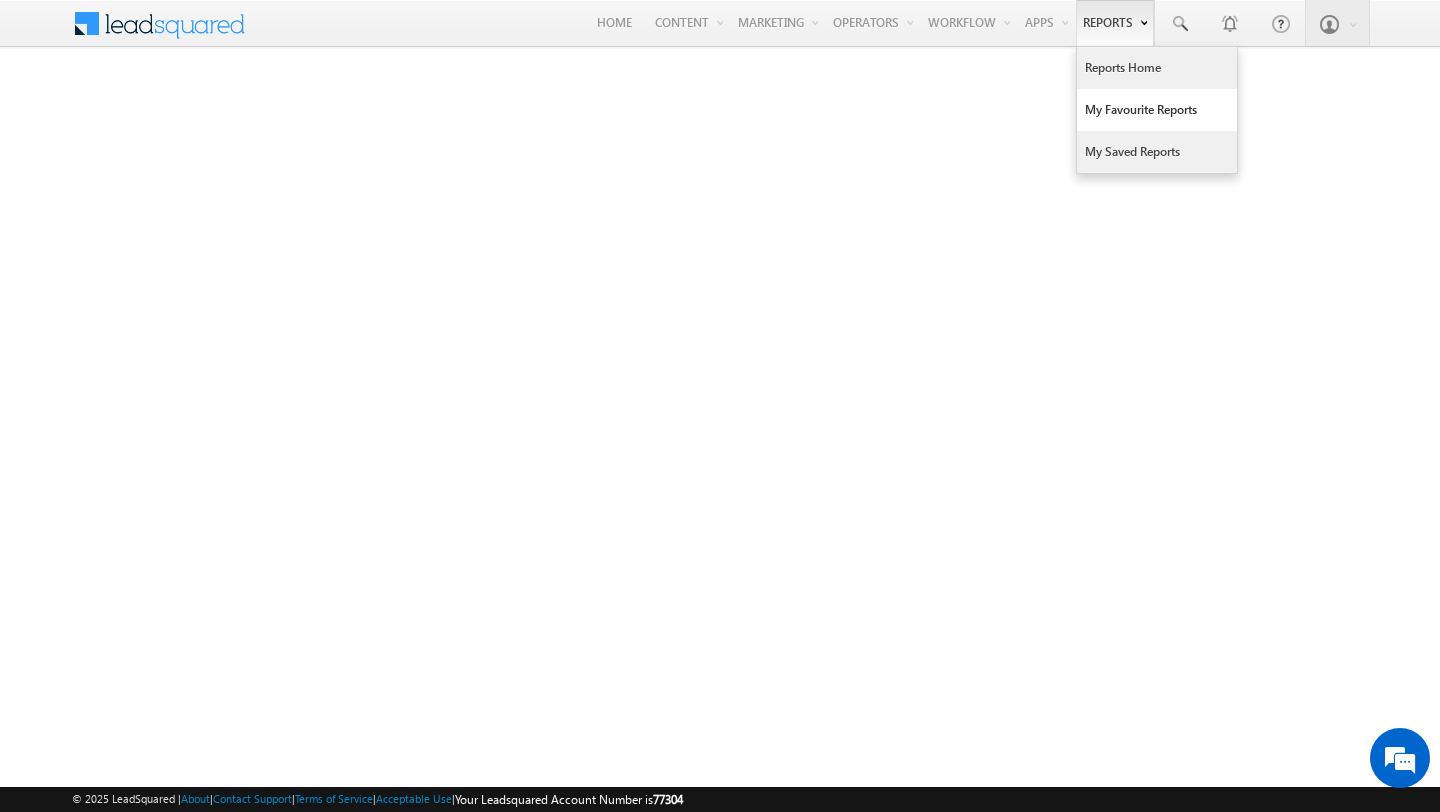 click on "My Saved Reports" at bounding box center (1157, 152) 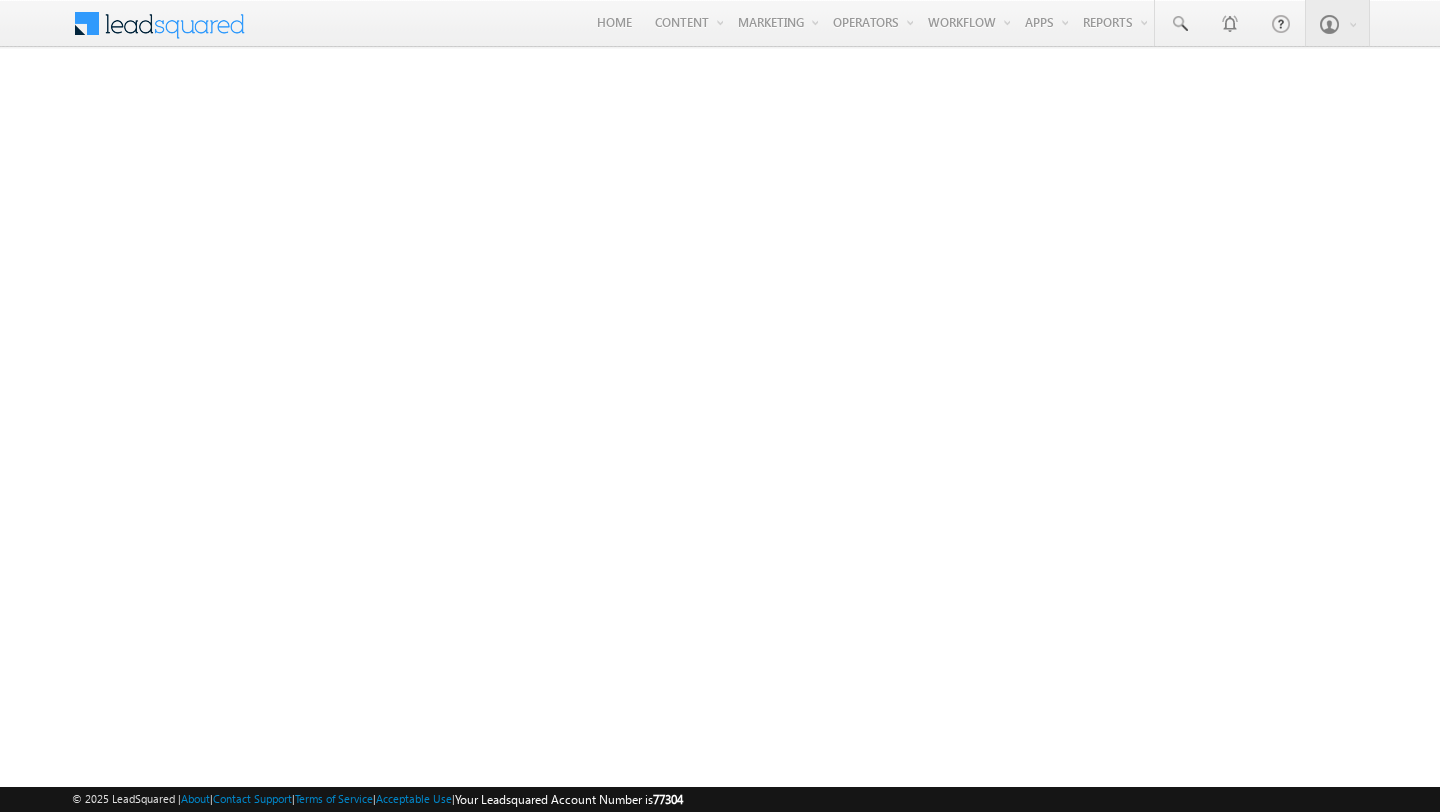scroll, scrollTop: 0, scrollLeft: 0, axis: both 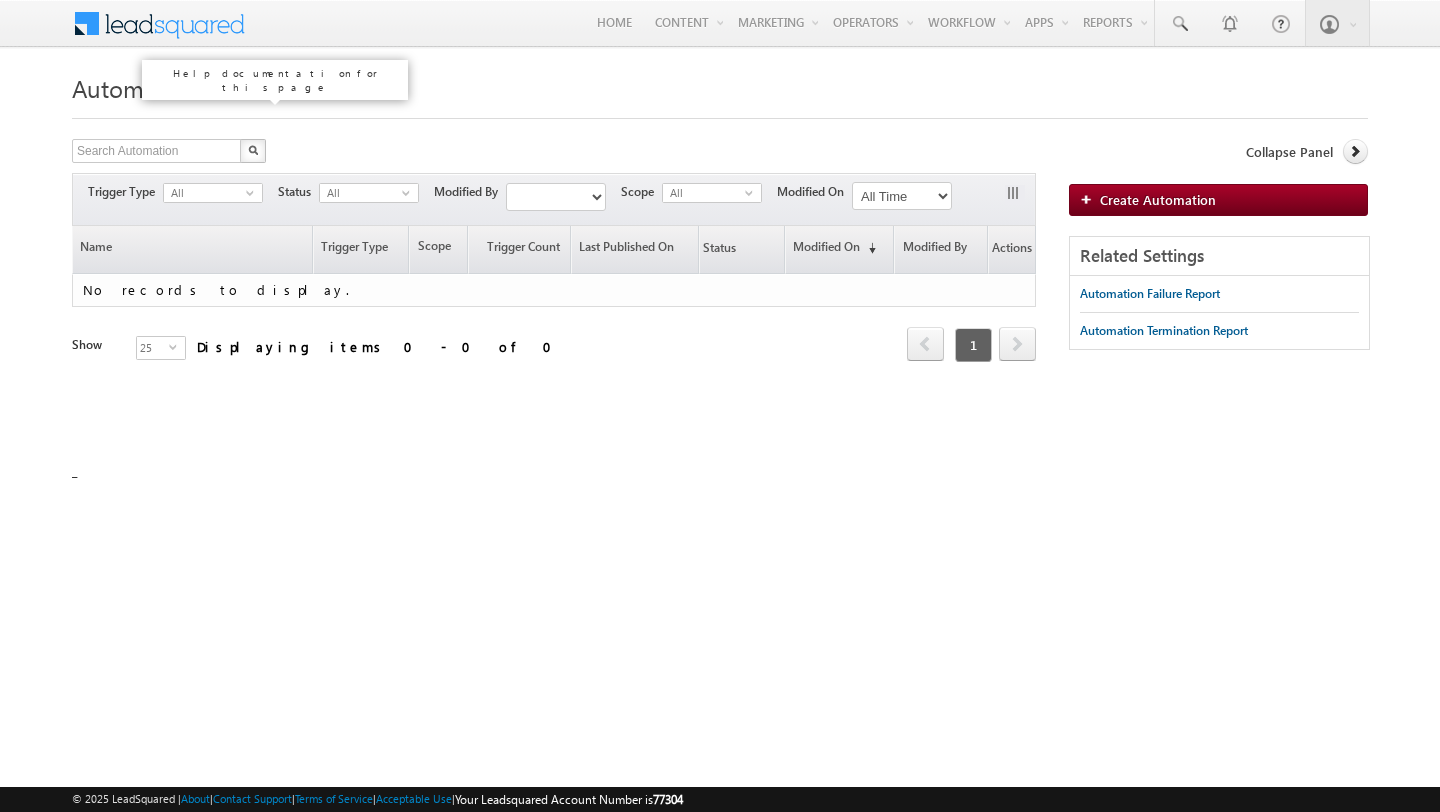 click at bounding box center (217, 92) 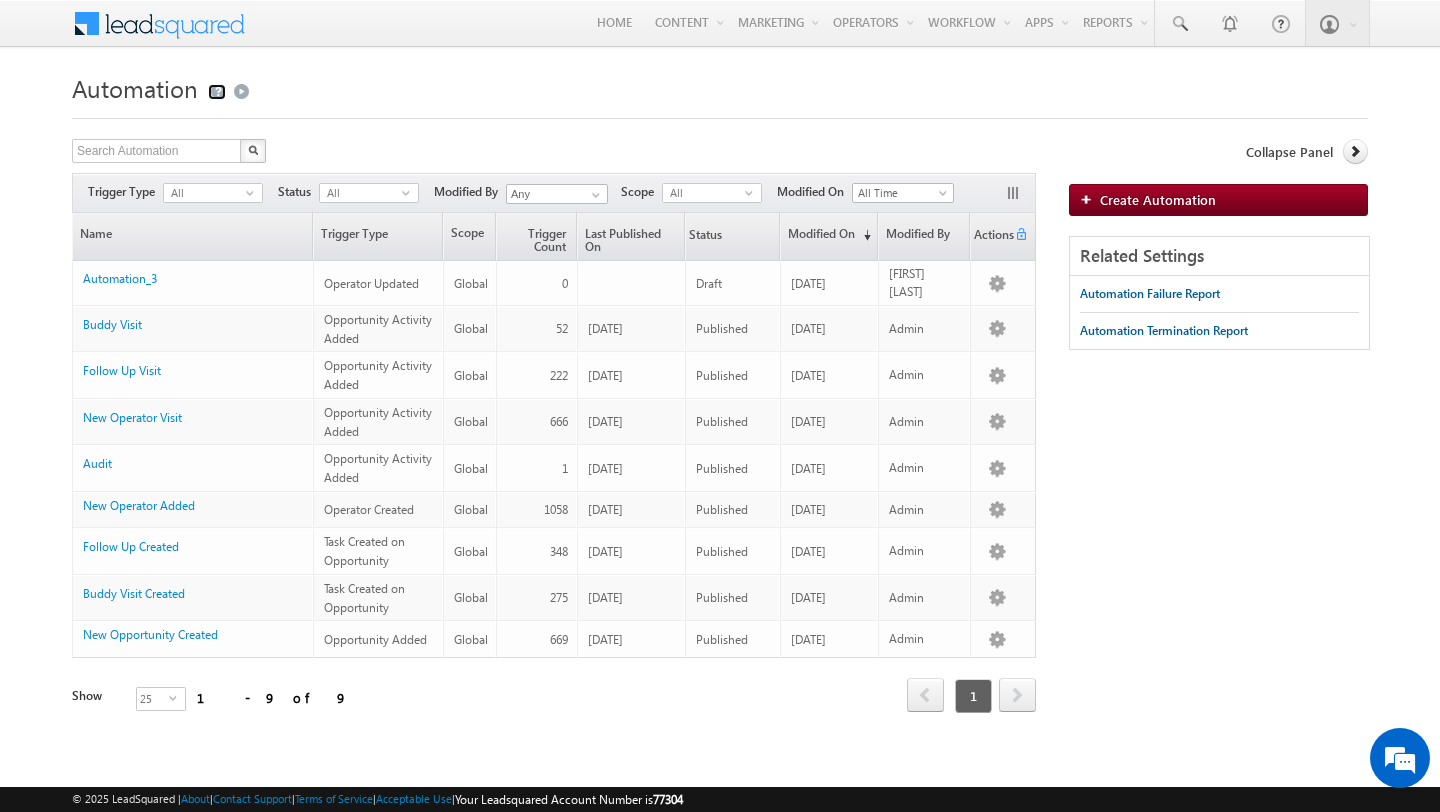 scroll, scrollTop: 0, scrollLeft: 0, axis: both 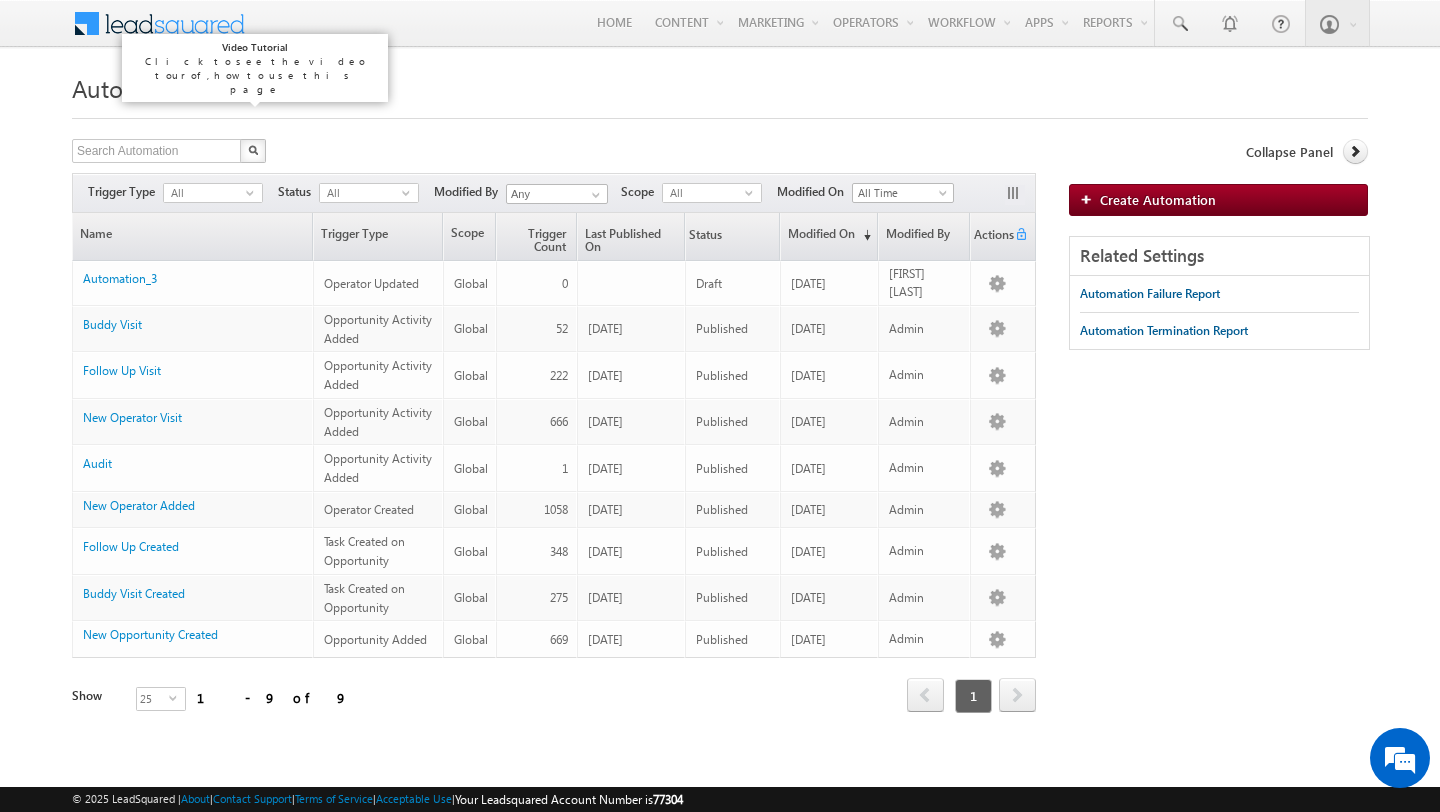 click at bounding box center [241, 92] 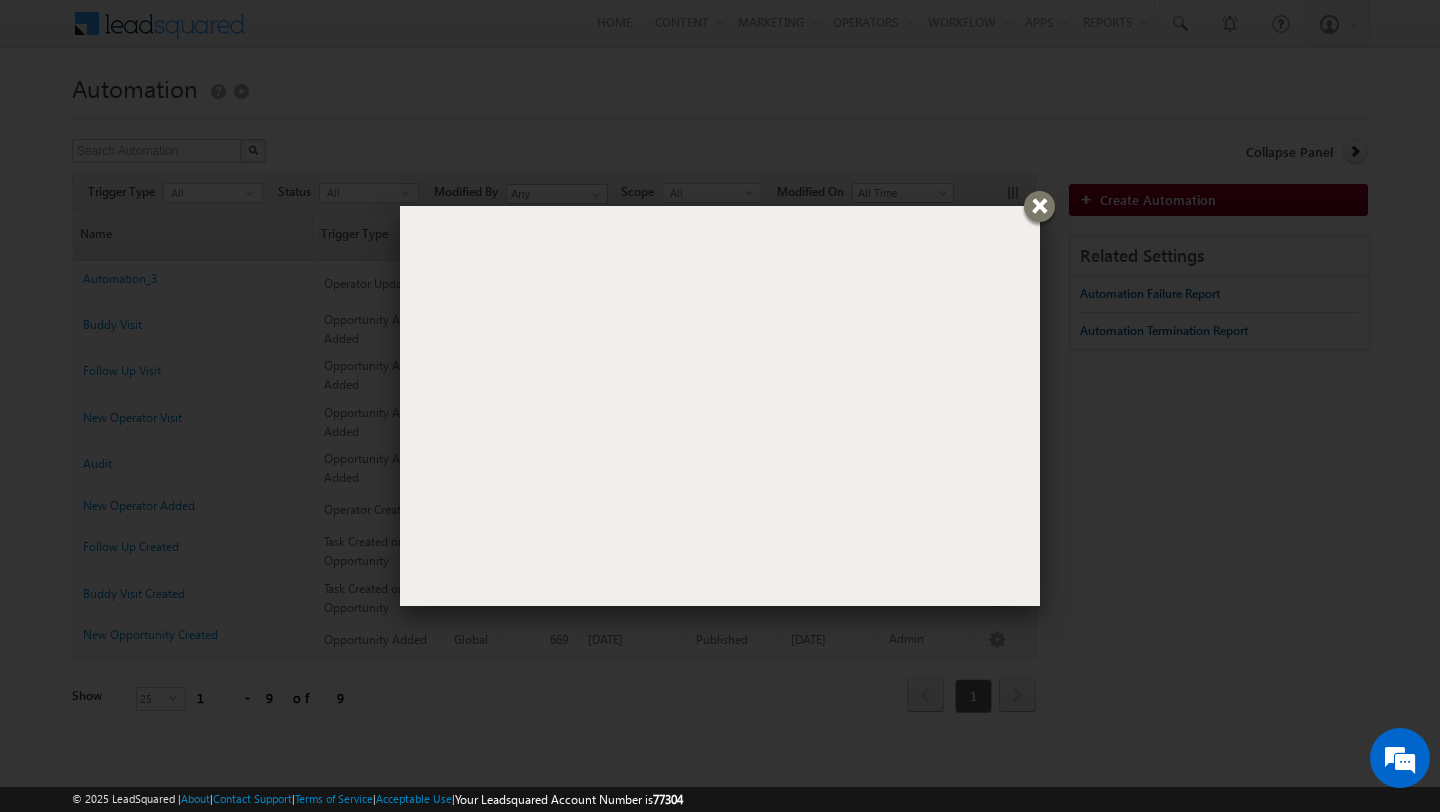 click at bounding box center [1039, 206] 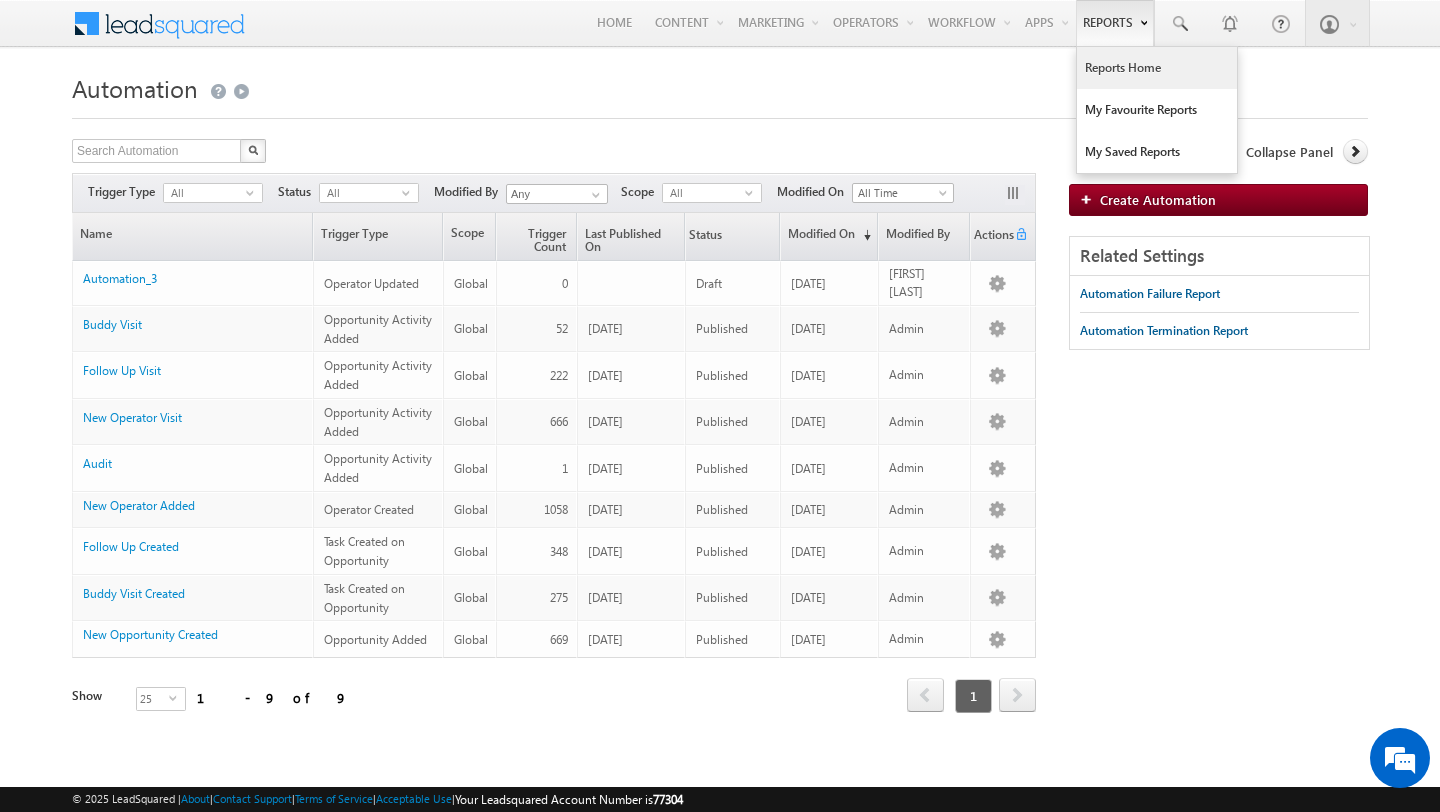 click on "Reports Home" at bounding box center [1157, 68] 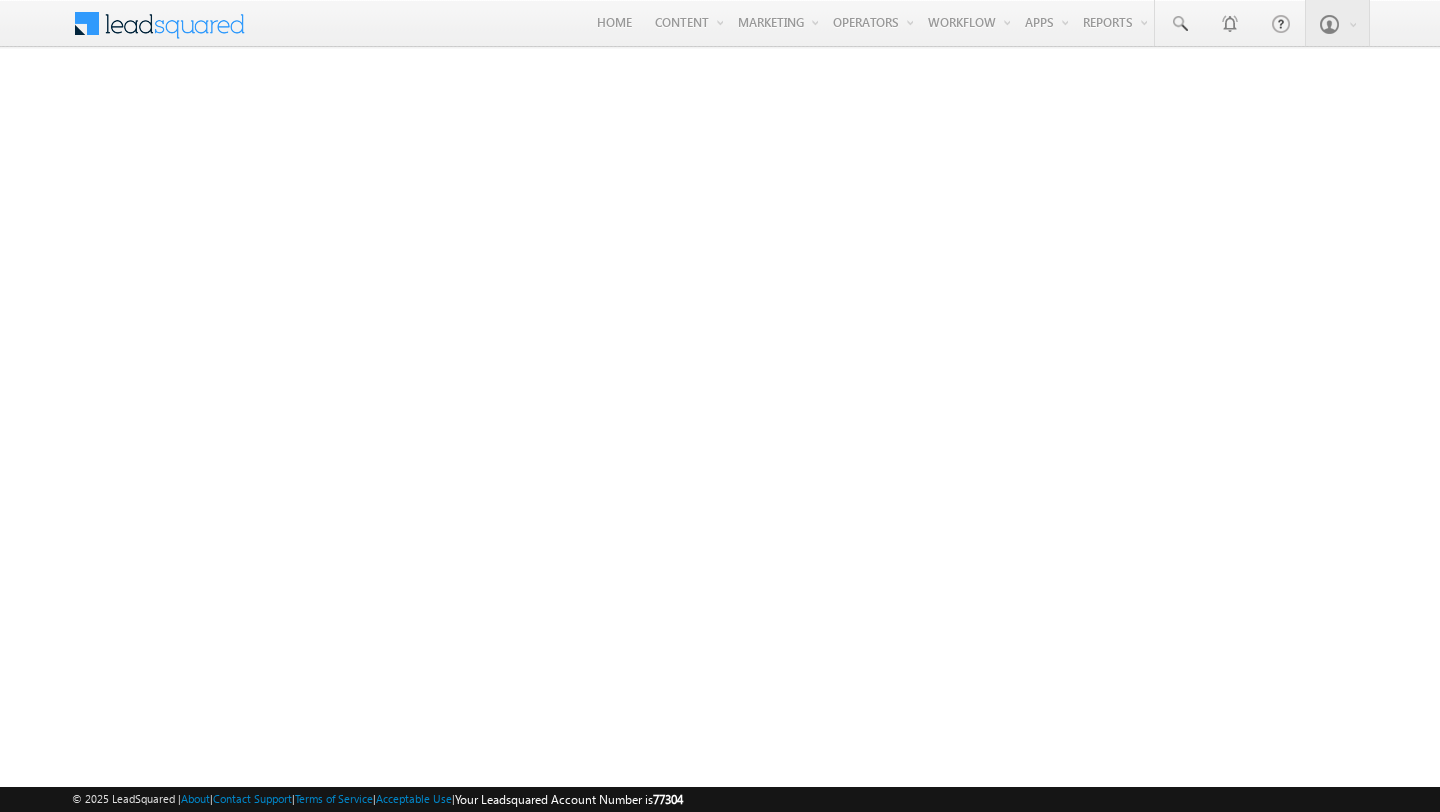 scroll, scrollTop: 0, scrollLeft: 0, axis: both 